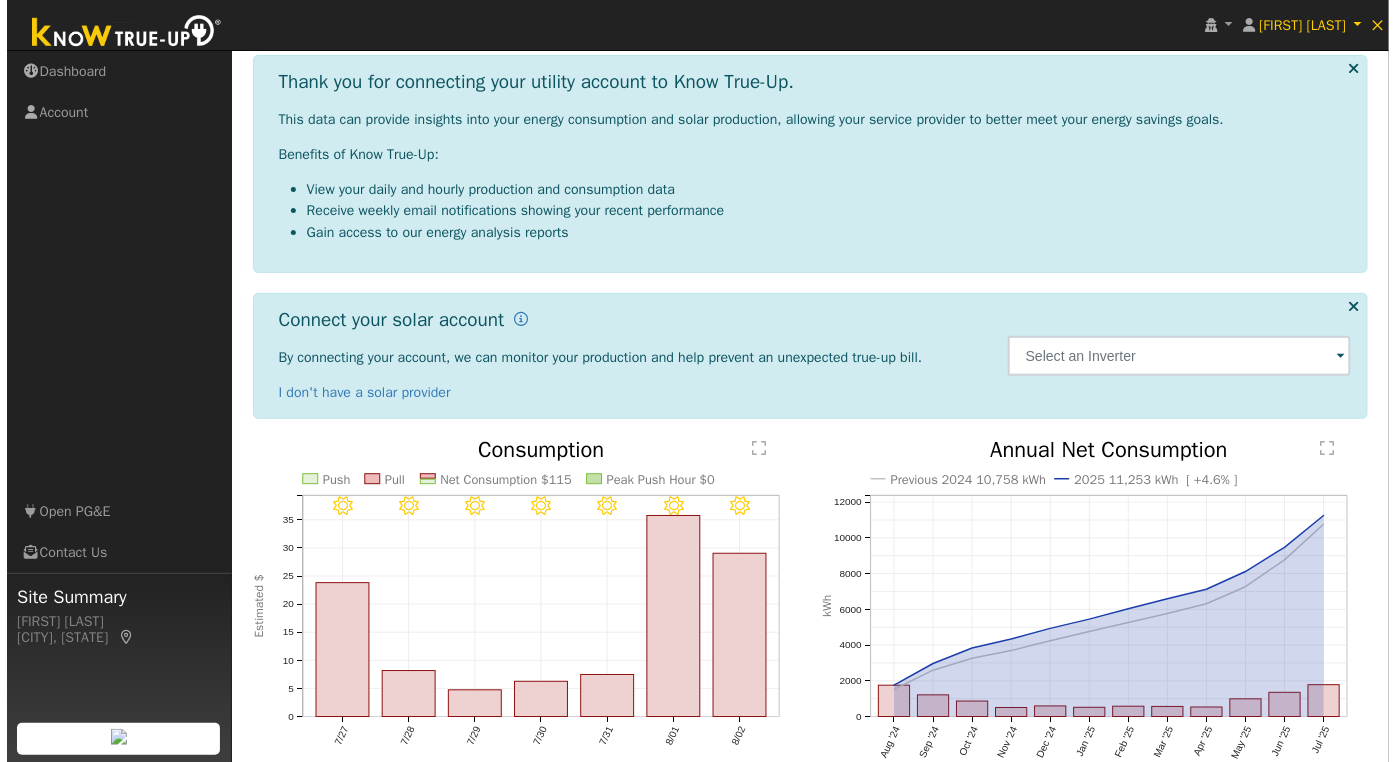 scroll, scrollTop: 0, scrollLeft: 0, axis: both 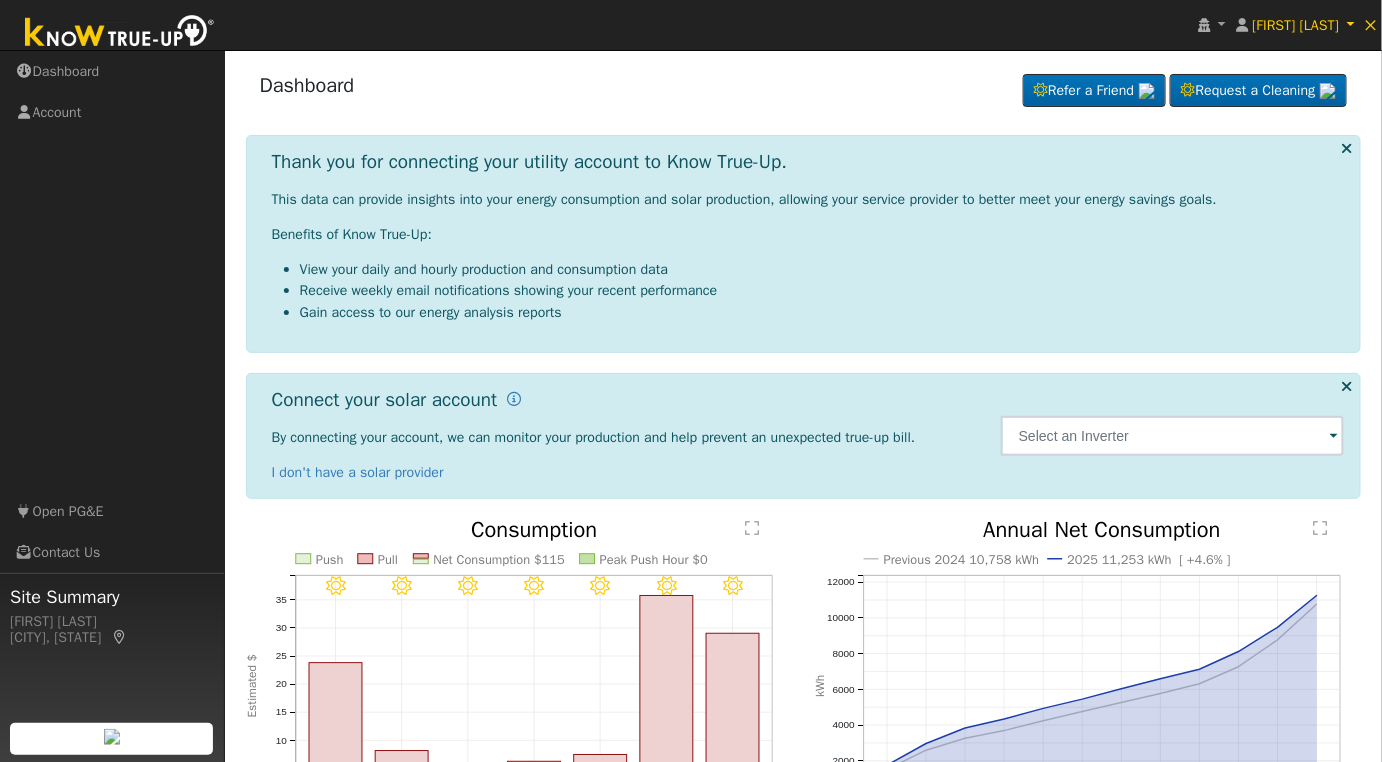 click at bounding box center [1346, 148] 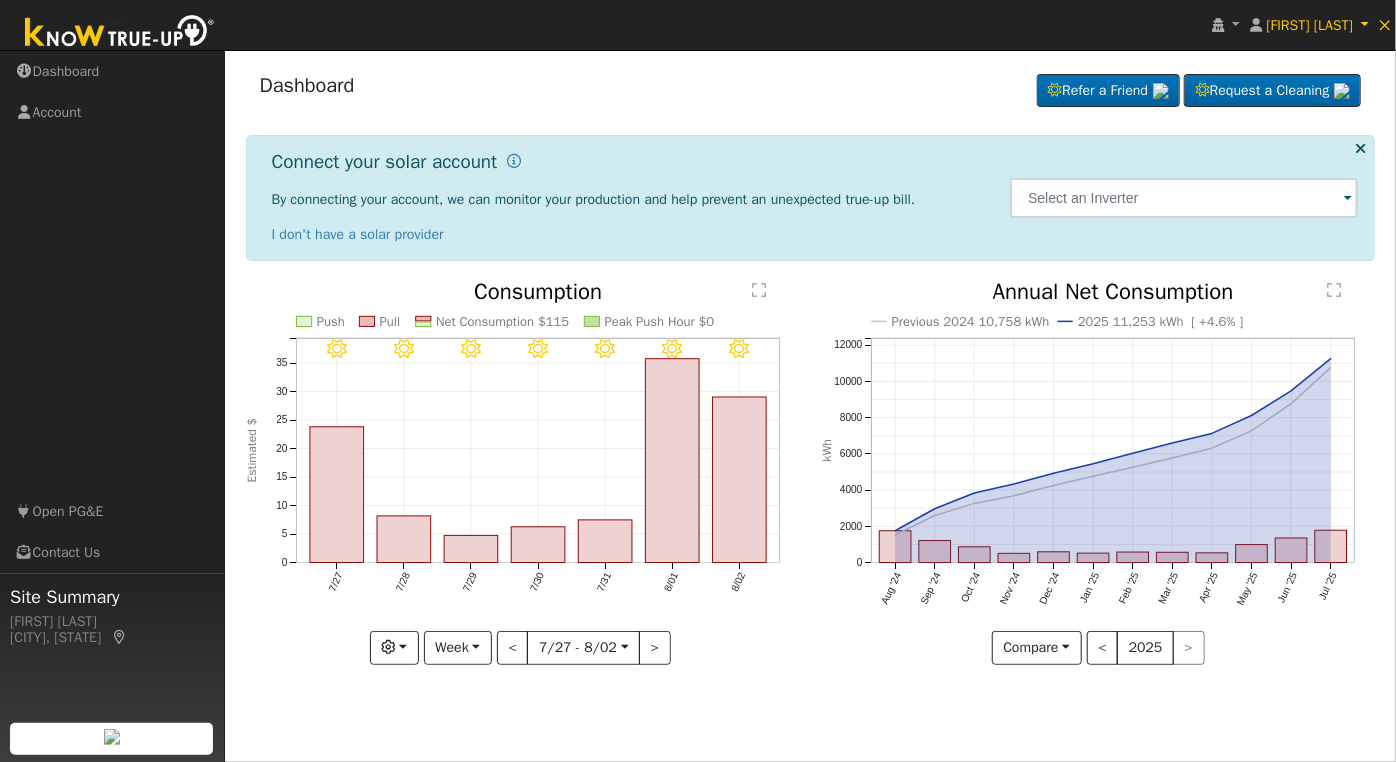 click at bounding box center (1360, 148) 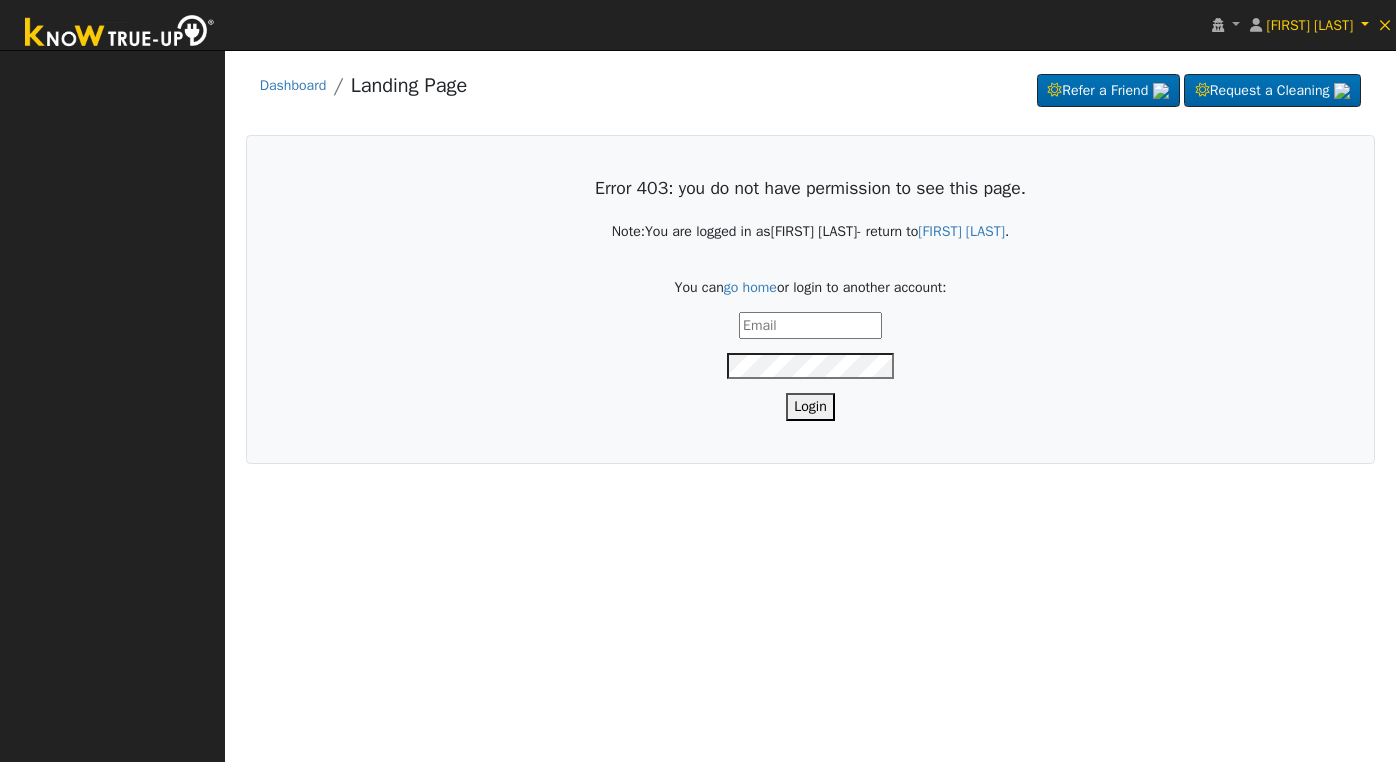scroll, scrollTop: 0, scrollLeft: 0, axis: both 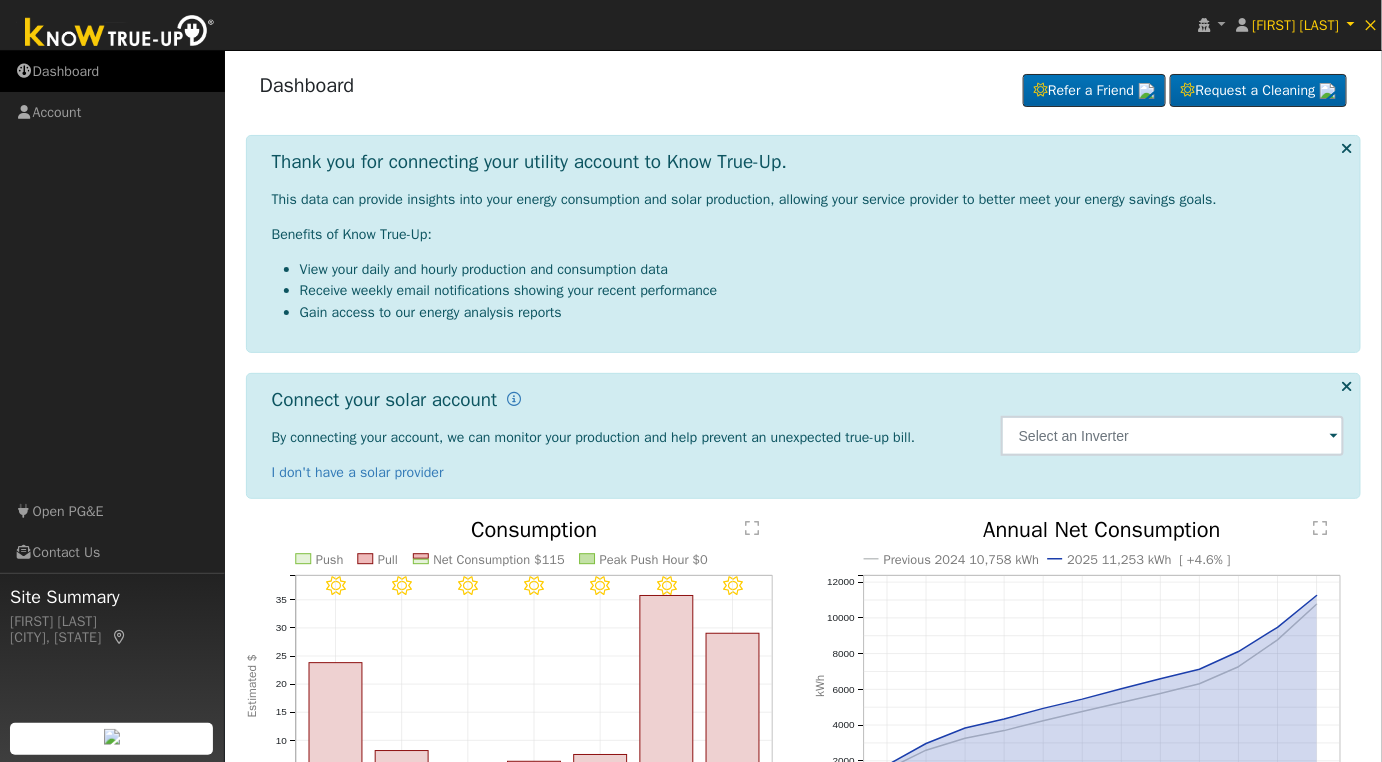 click on "Dashboard" at bounding box center [112, 71] 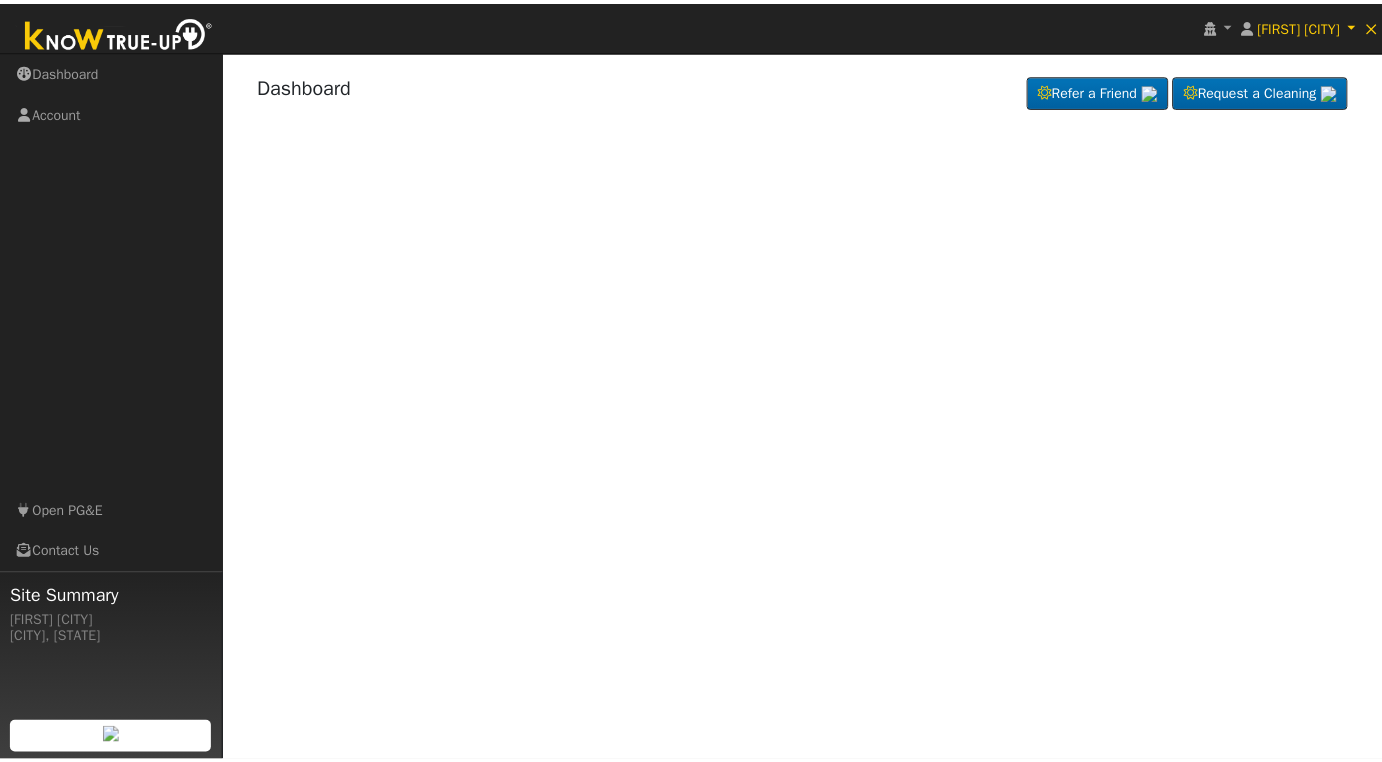 scroll, scrollTop: 0, scrollLeft: 0, axis: both 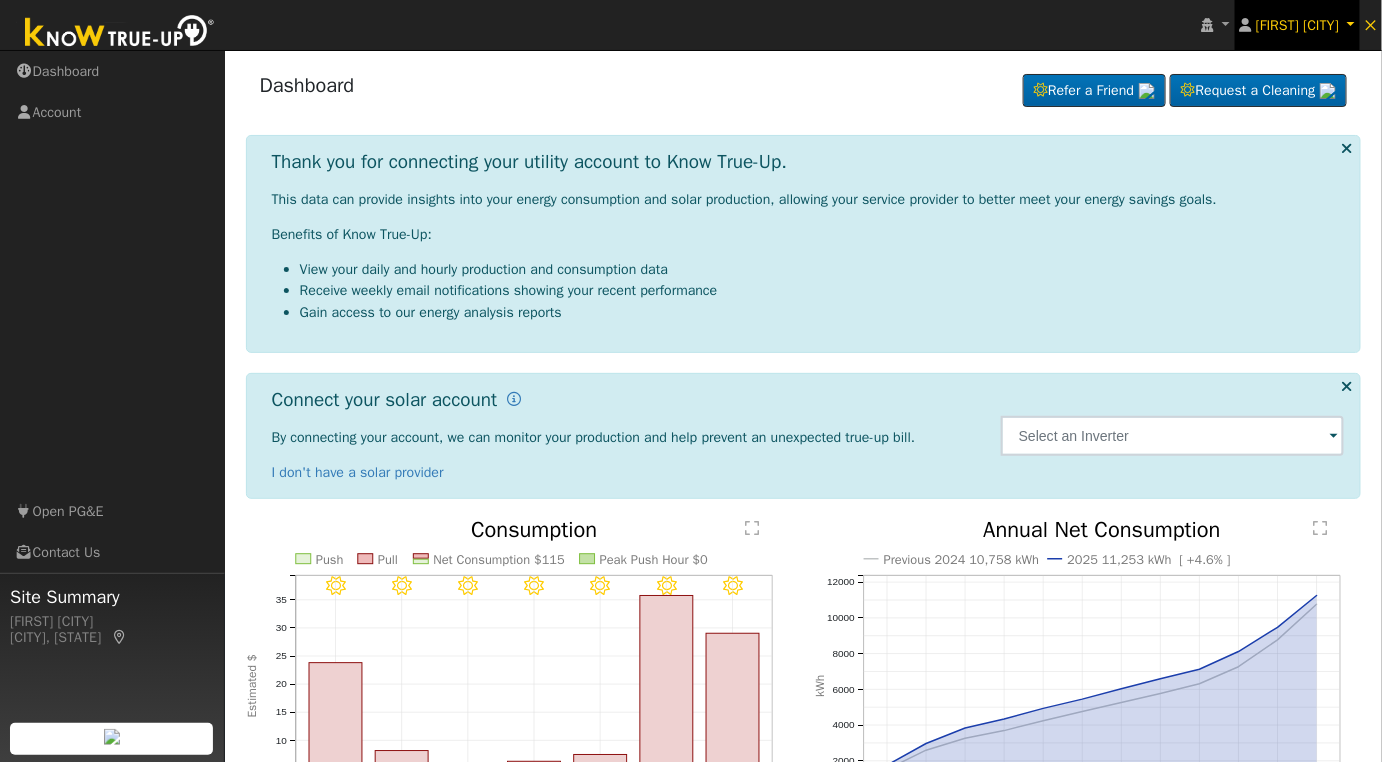 click on "Austin Kelsey" at bounding box center [1297, 25] 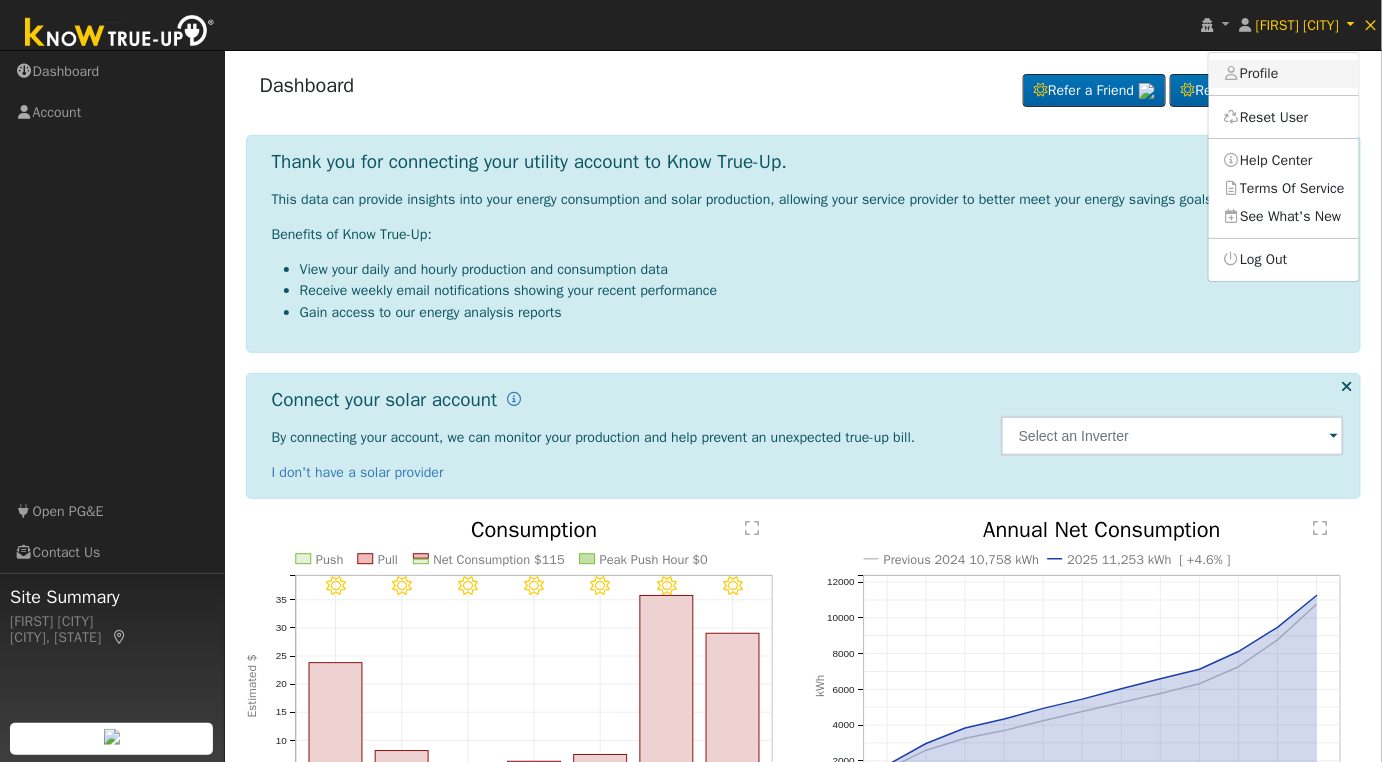 click on "Profile" at bounding box center (1284, 74) 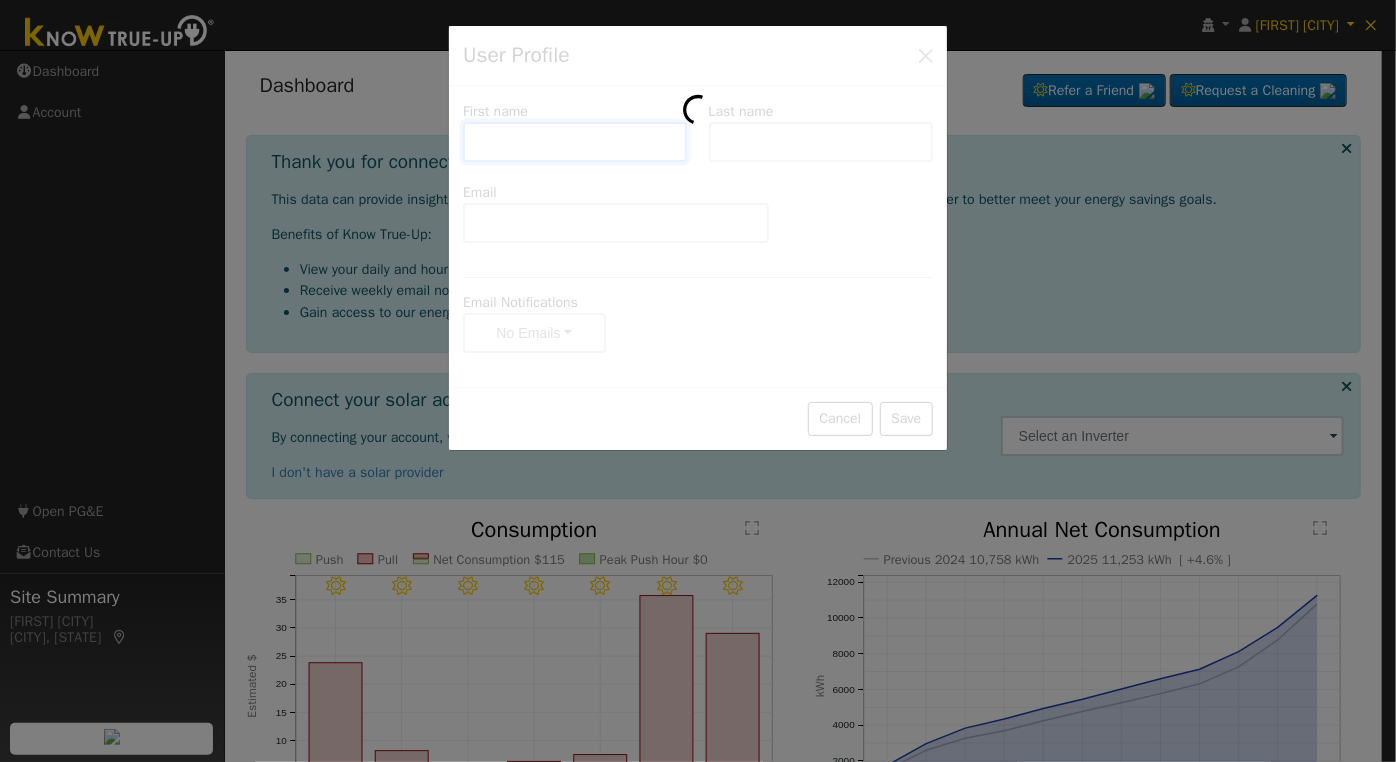 type on "Austin" 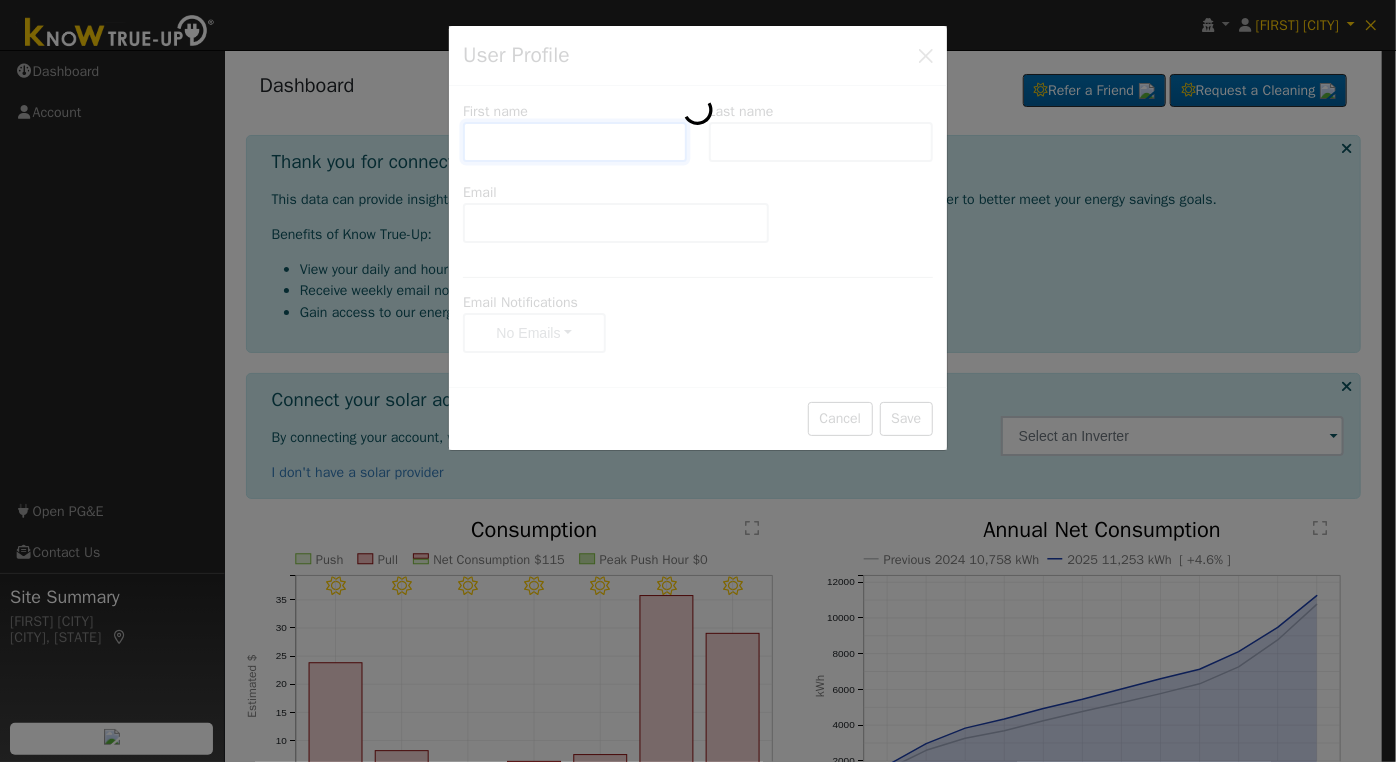 type on "Kelsey" 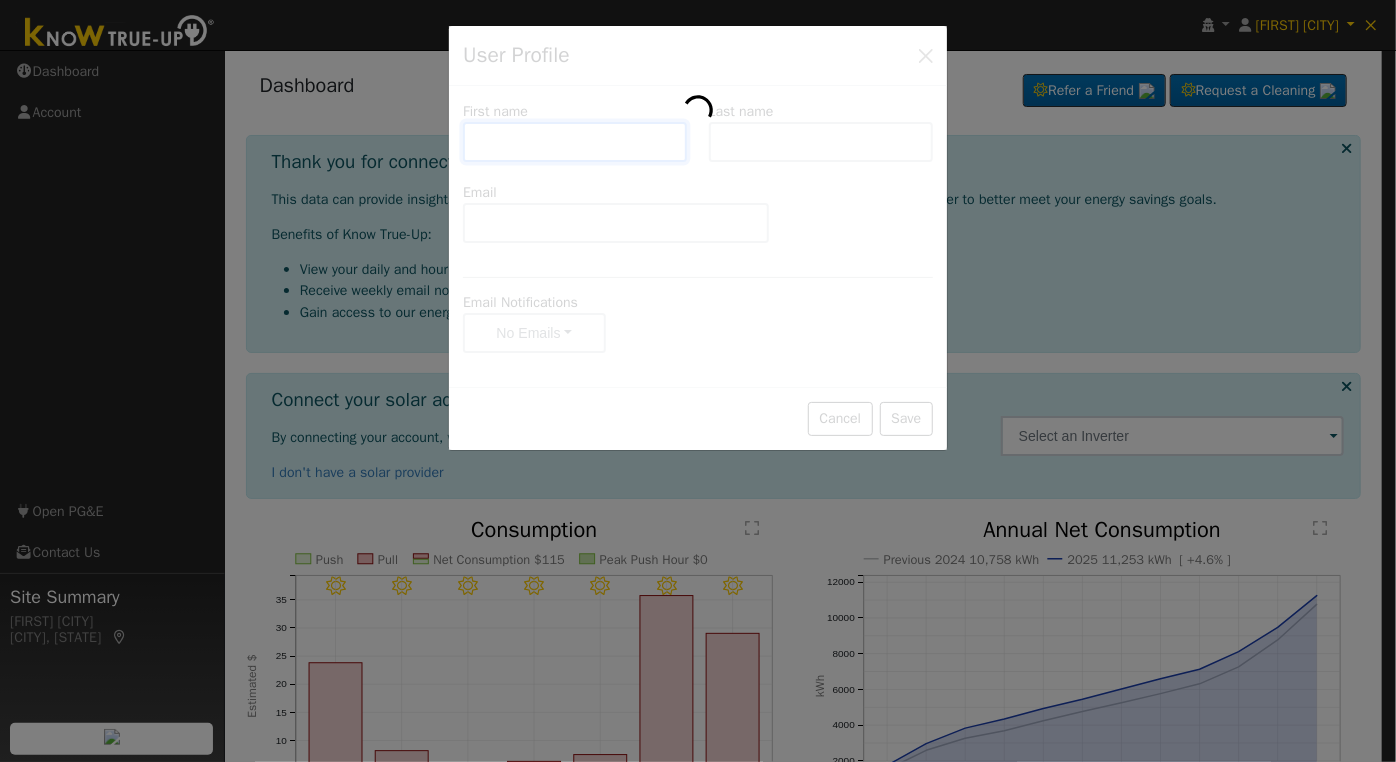 type on "akelsey667@protonmail.com" 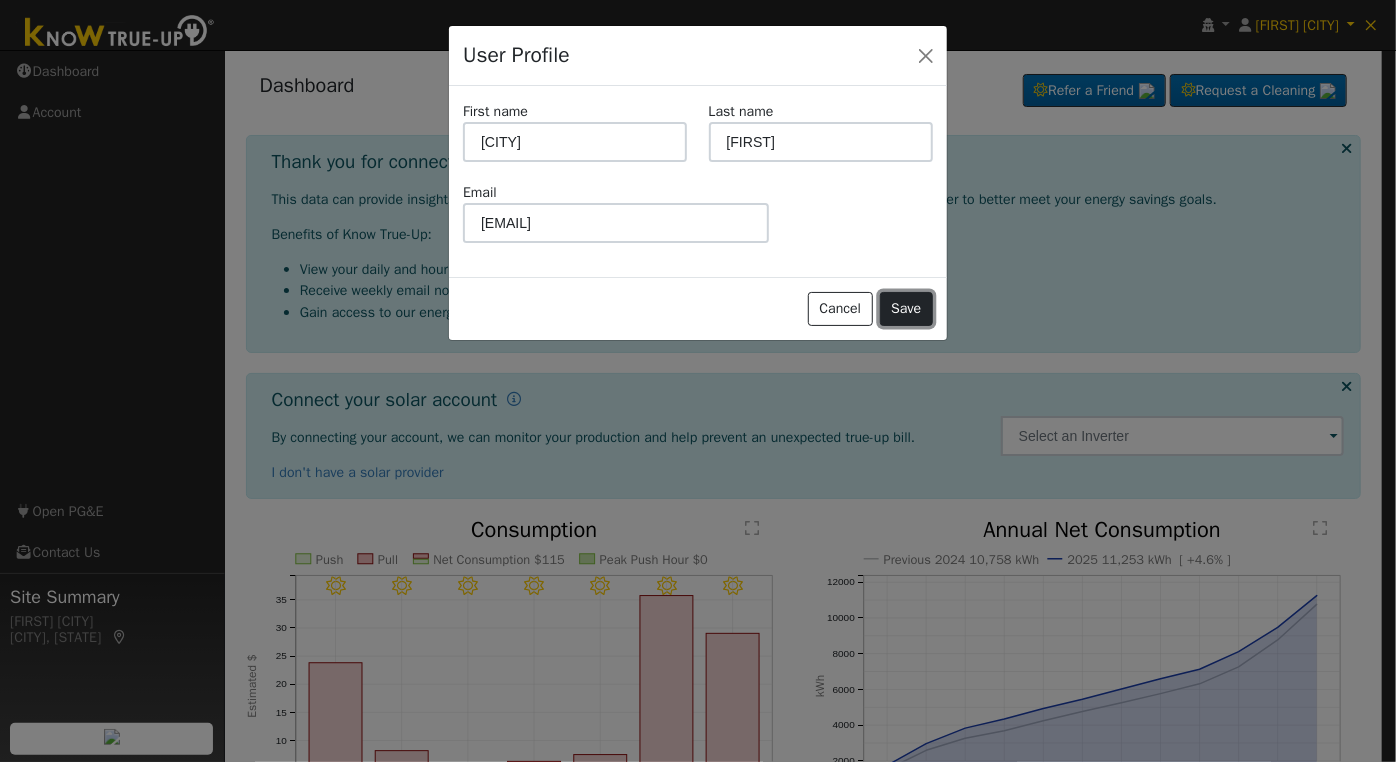 click on "Save" at bounding box center (906, 309) 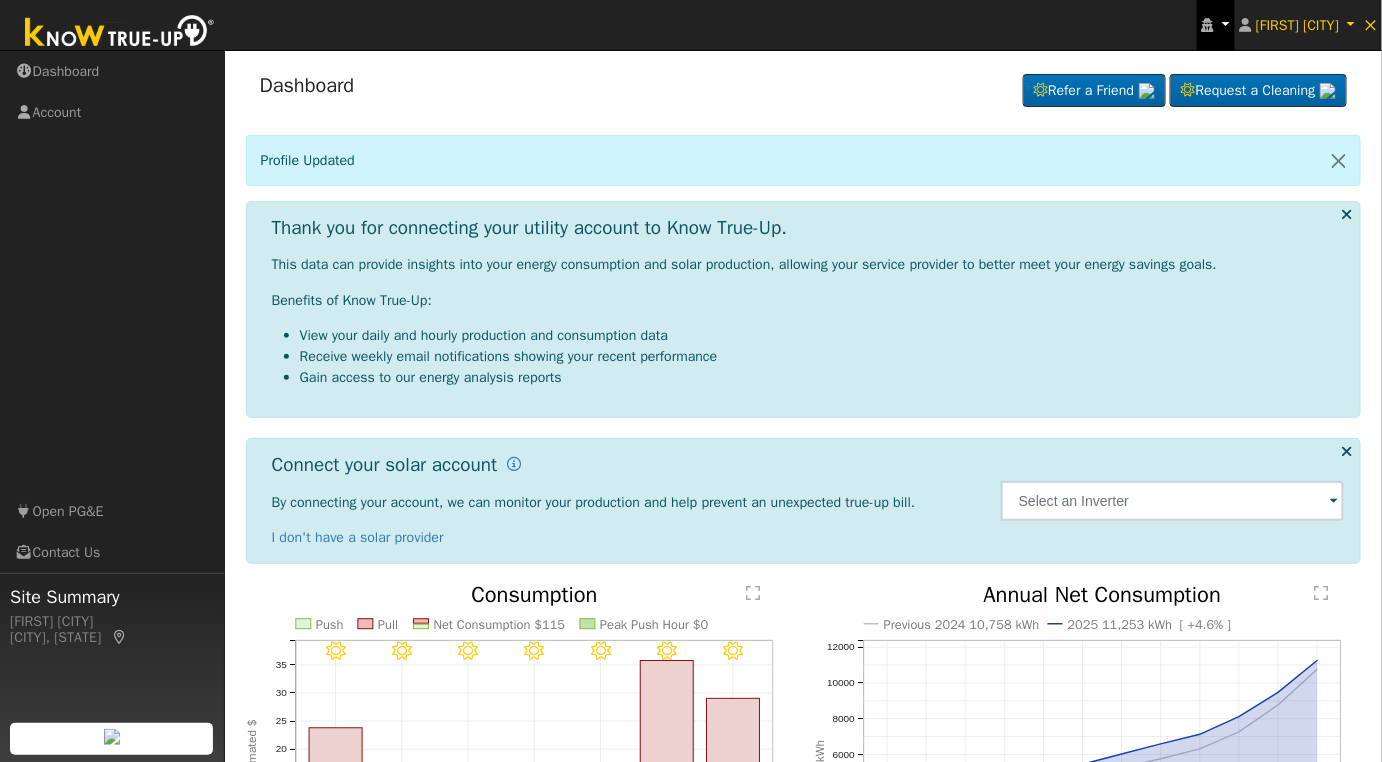 click at bounding box center [1216, 25] 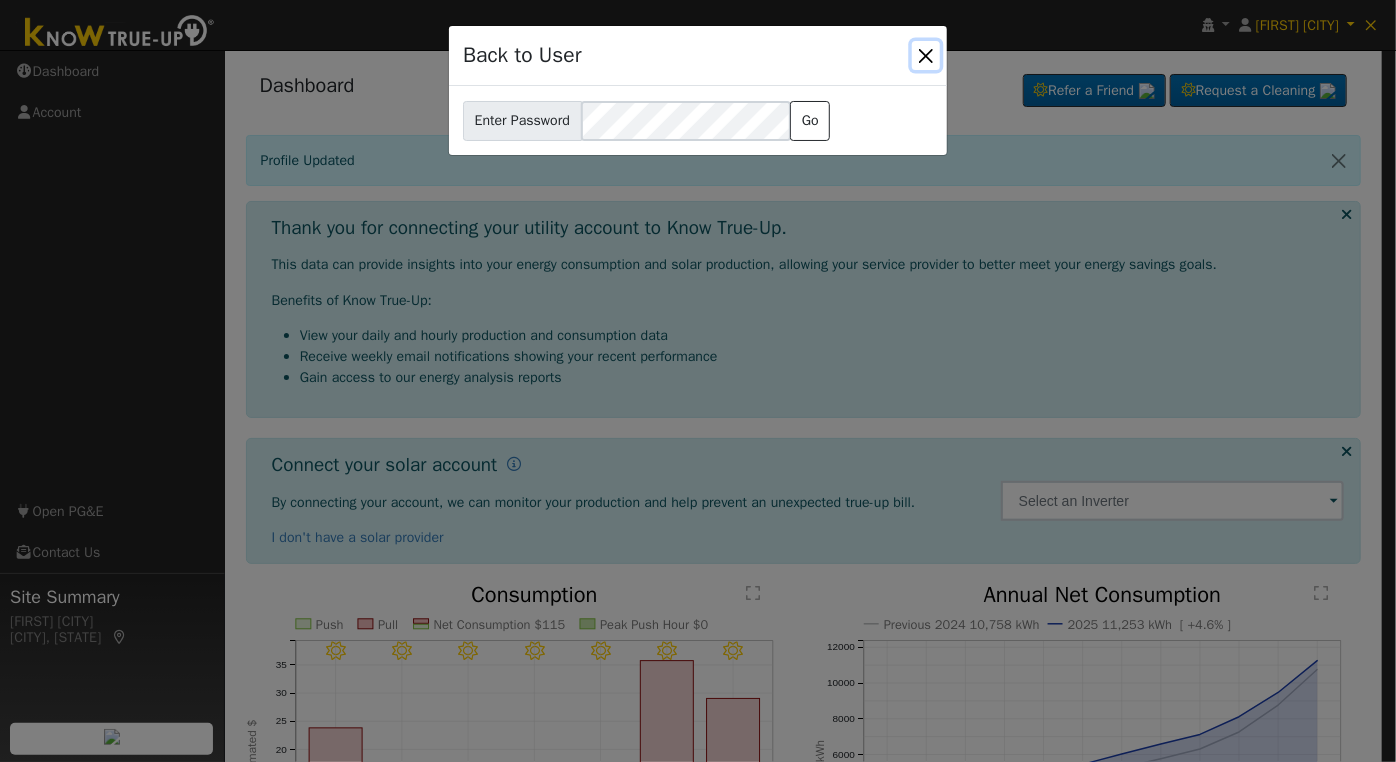 click at bounding box center [926, 55] 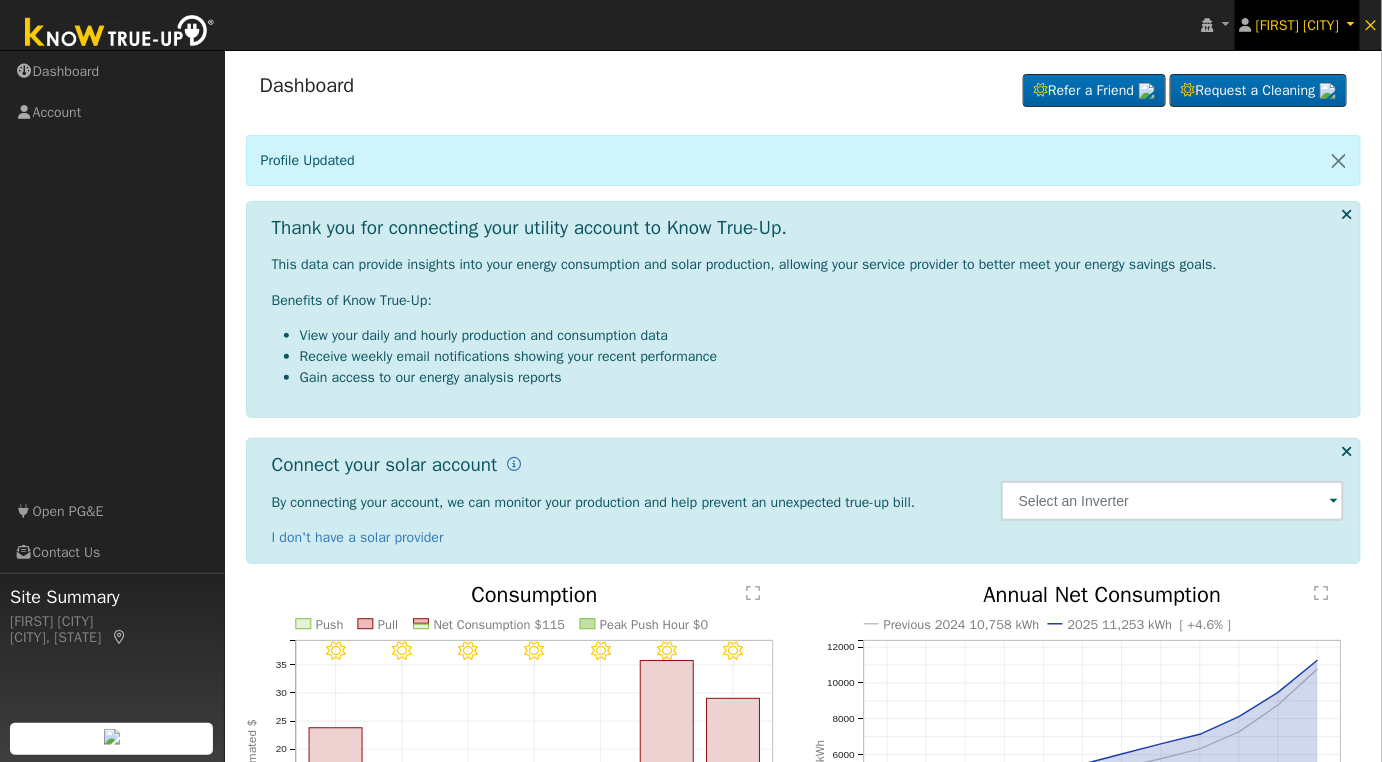 click on "Austin Kelsey" at bounding box center [1297, 25] 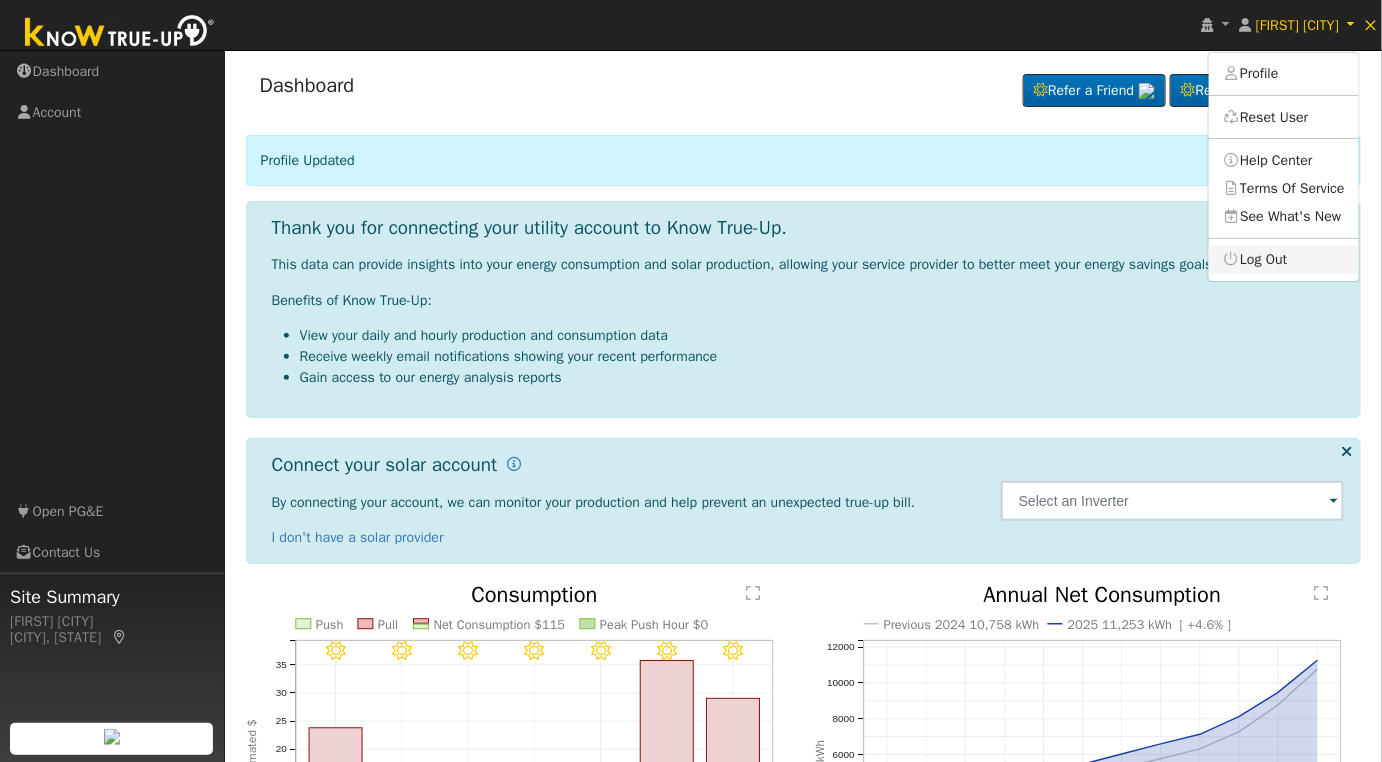 click on "Log Out" at bounding box center (1284, 260) 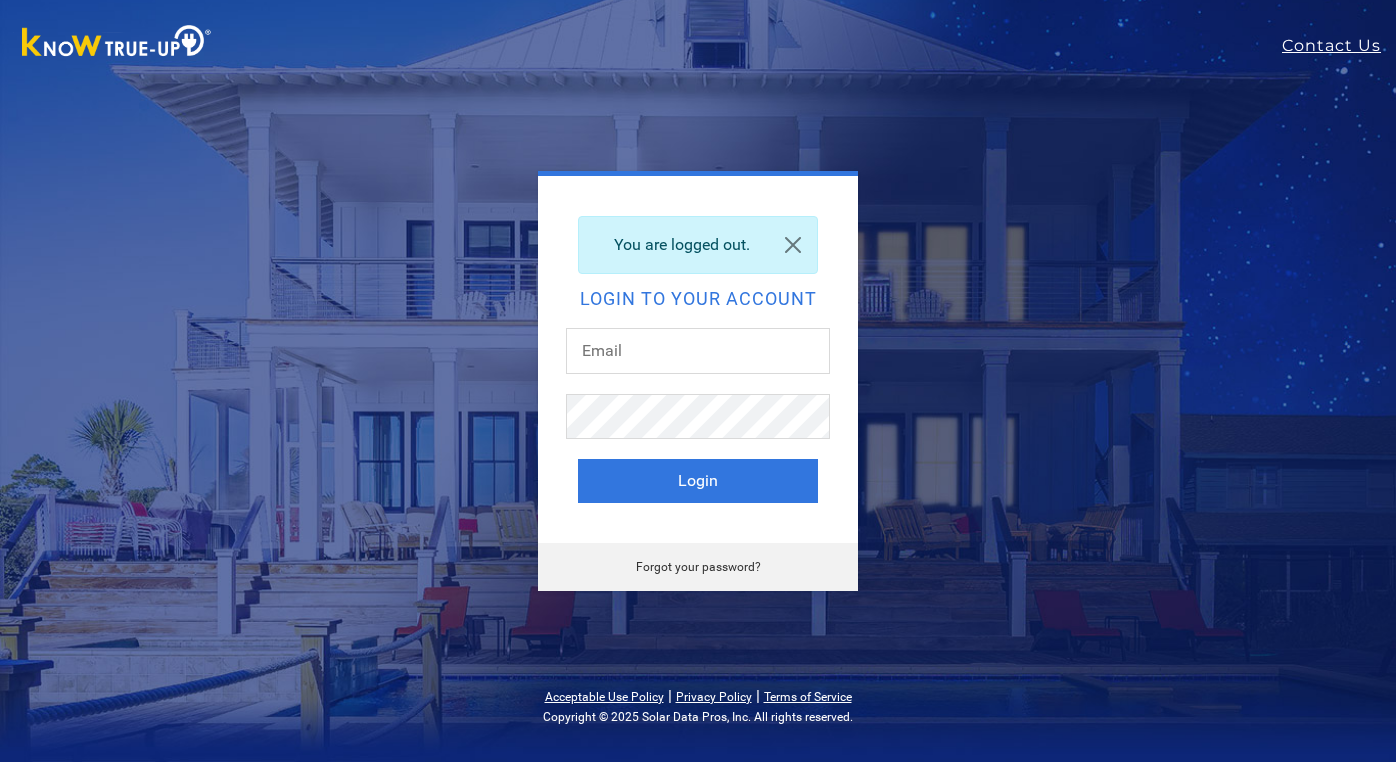 scroll, scrollTop: 0, scrollLeft: 0, axis: both 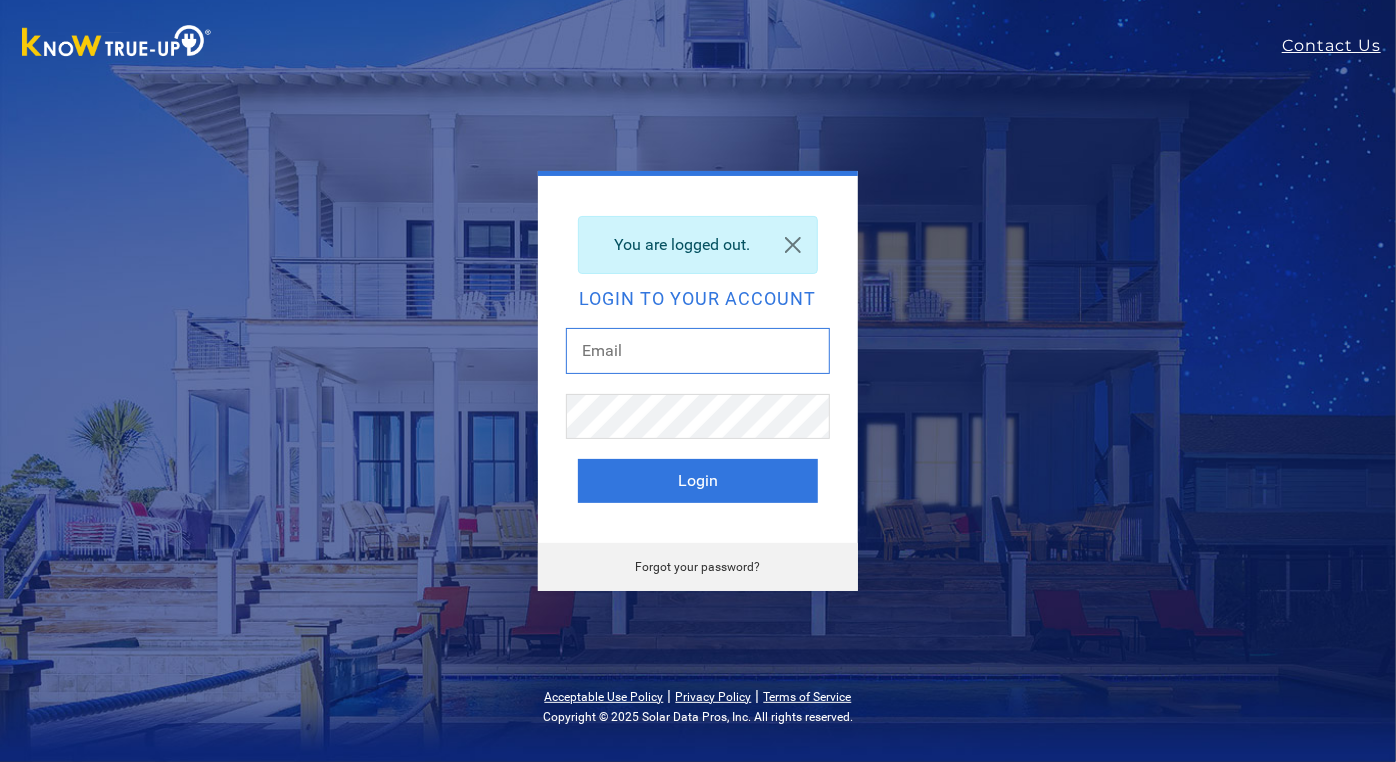 click at bounding box center [698, 351] 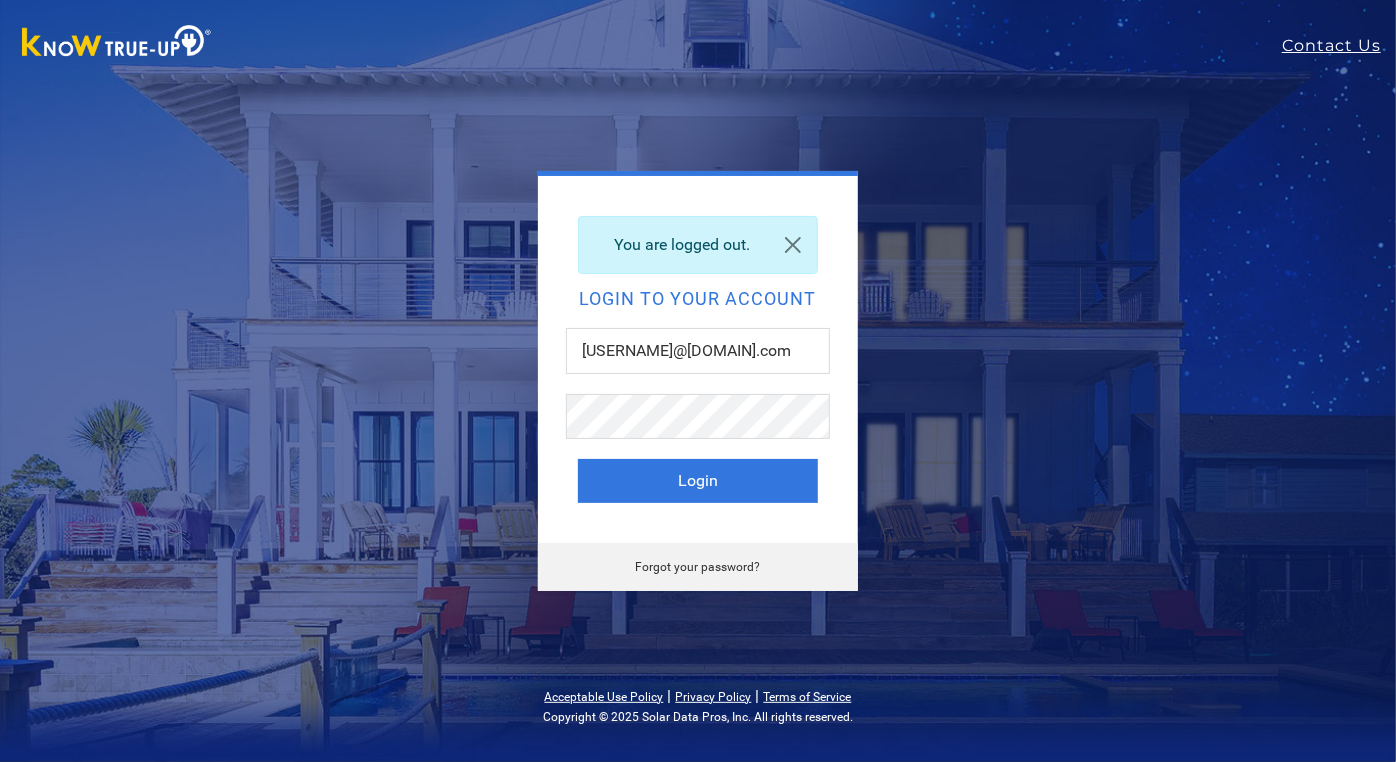 click on "Login" at bounding box center (698, 481) 